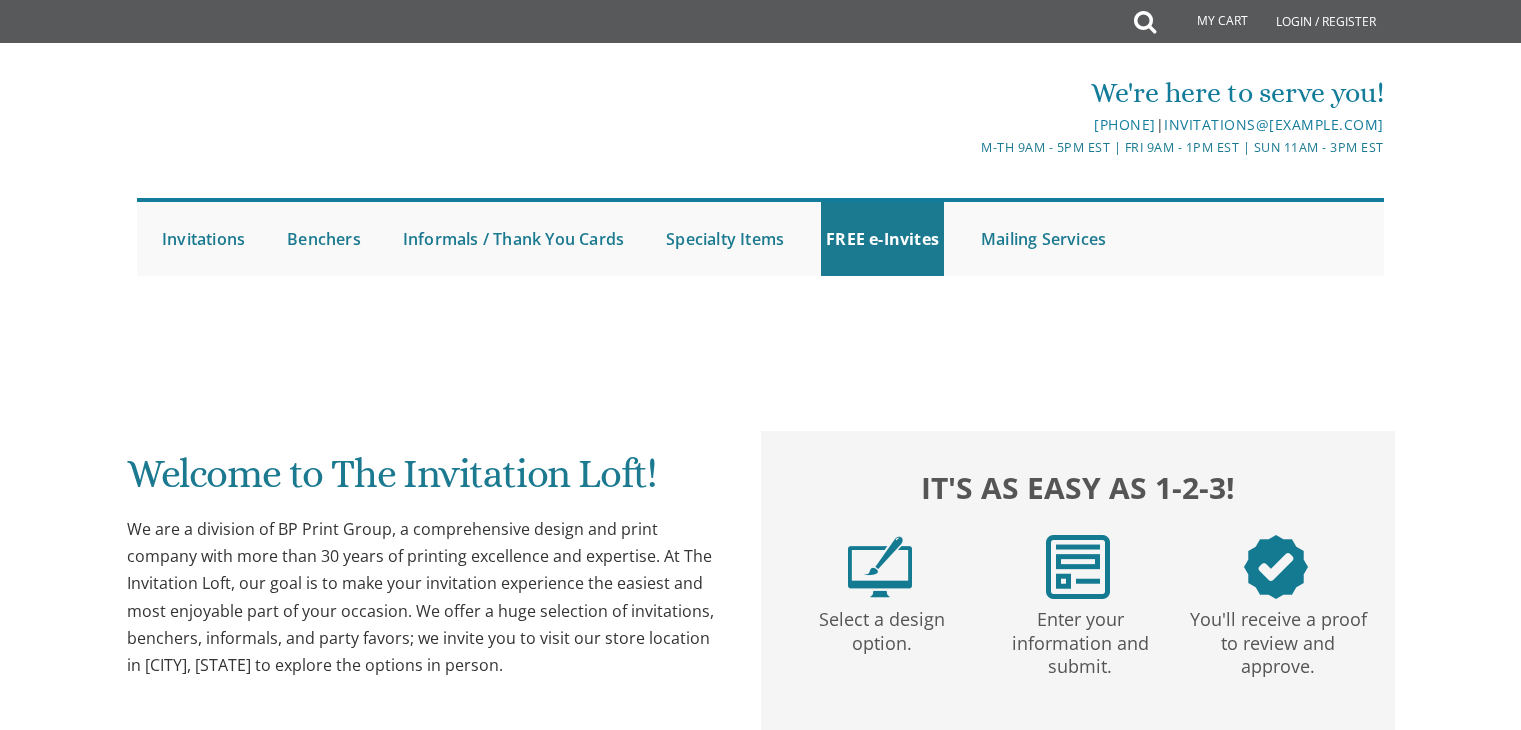 scroll, scrollTop: 0, scrollLeft: 0, axis: both 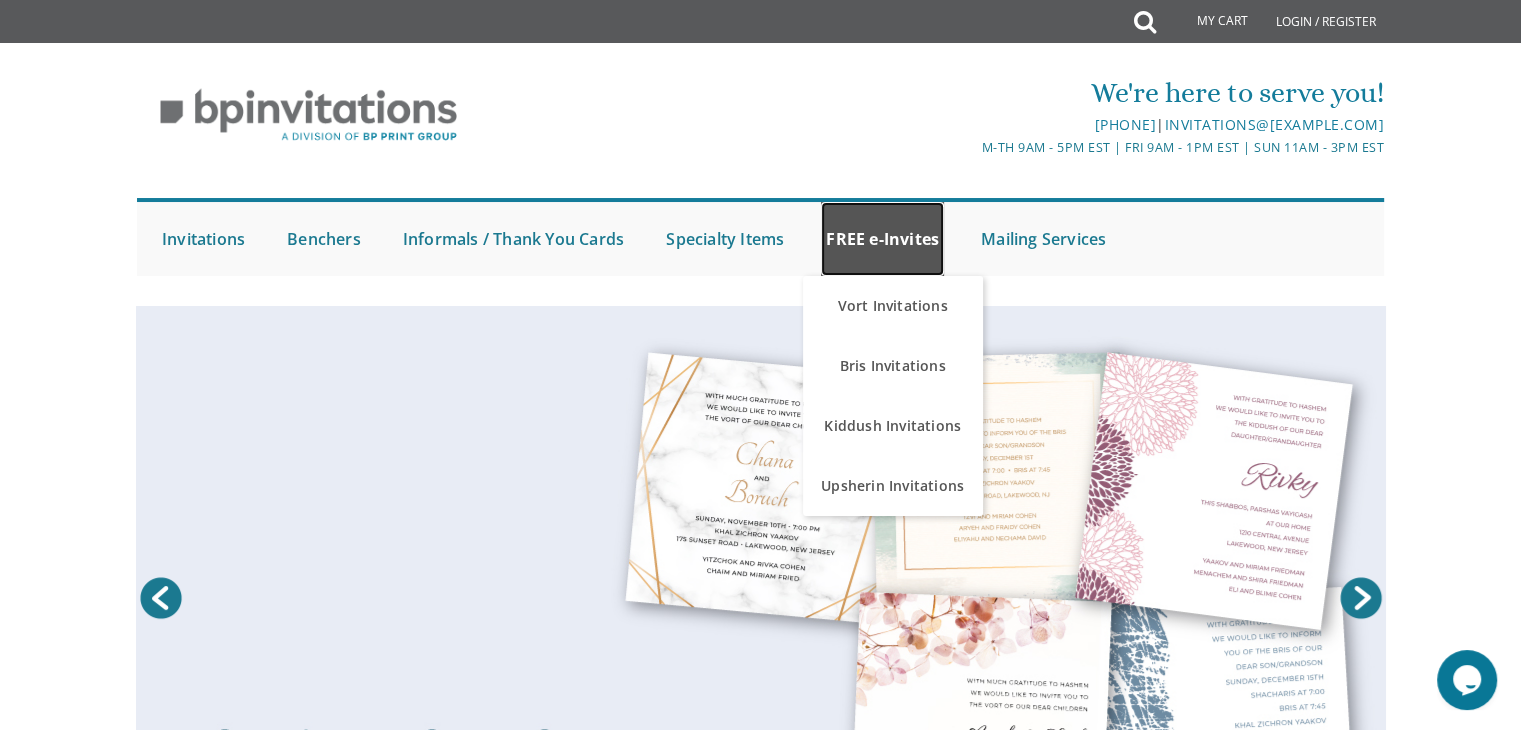 click on "FREE e-Invites" at bounding box center [882, 239] 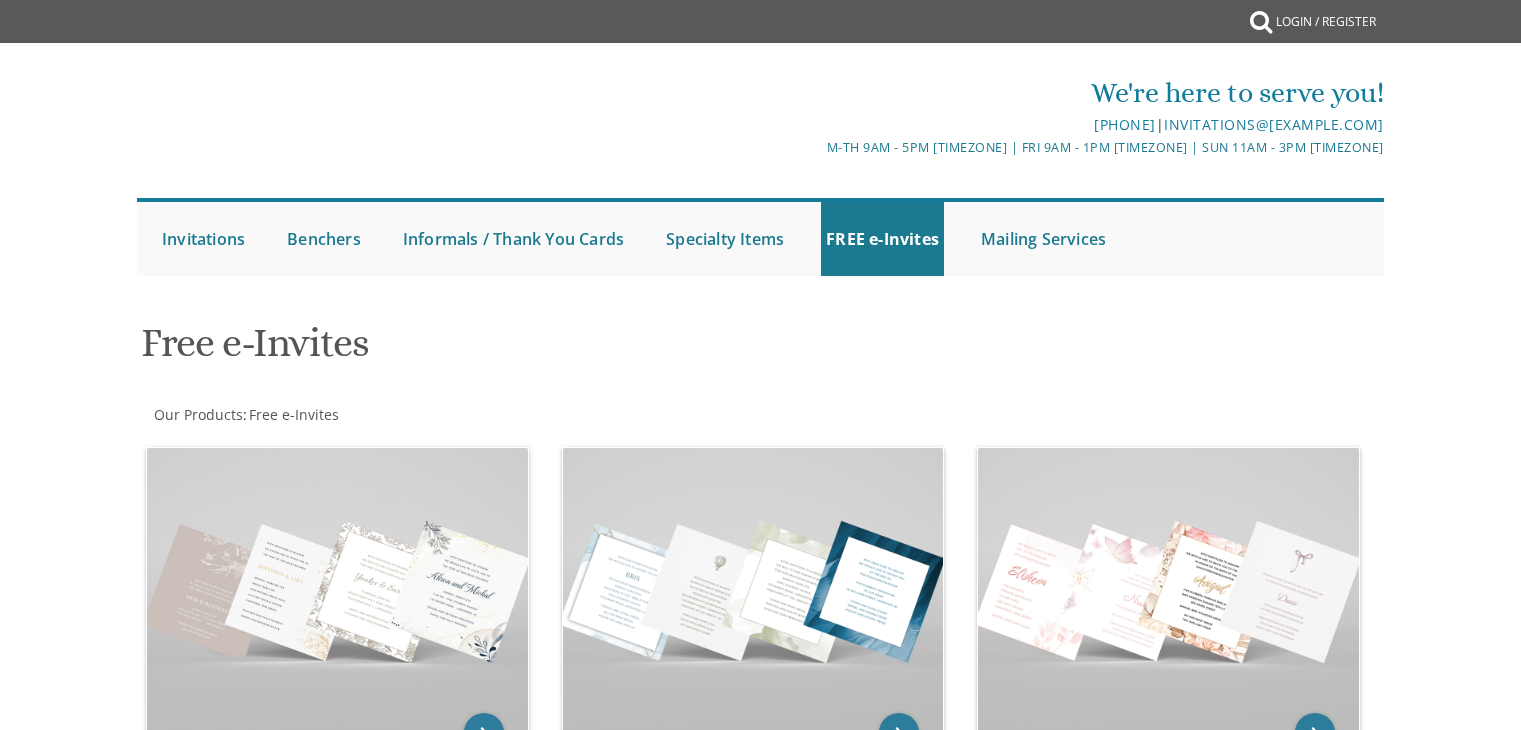 scroll, scrollTop: 0, scrollLeft: 0, axis: both 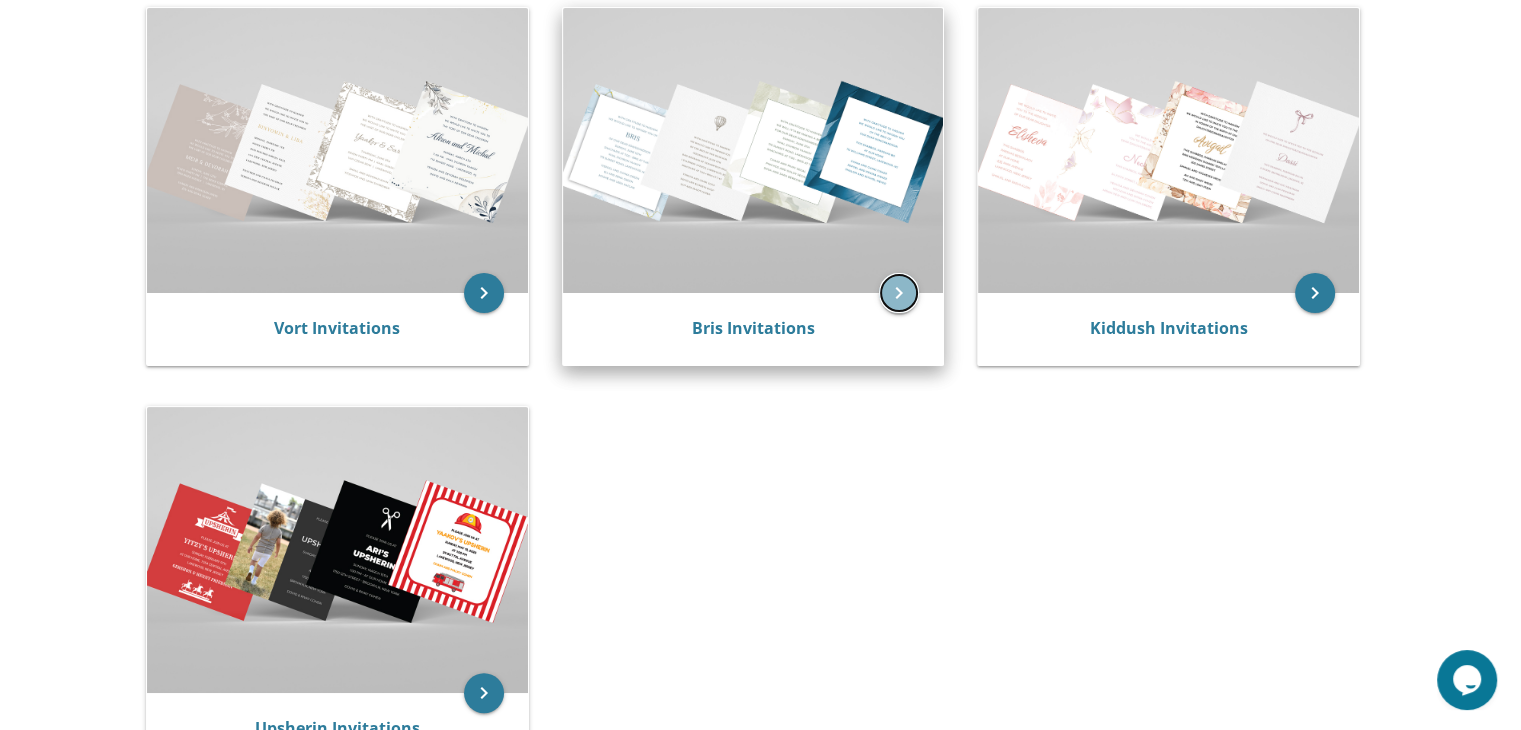 click on "keyboard_arrow_right" at bounding box center (899, 293) 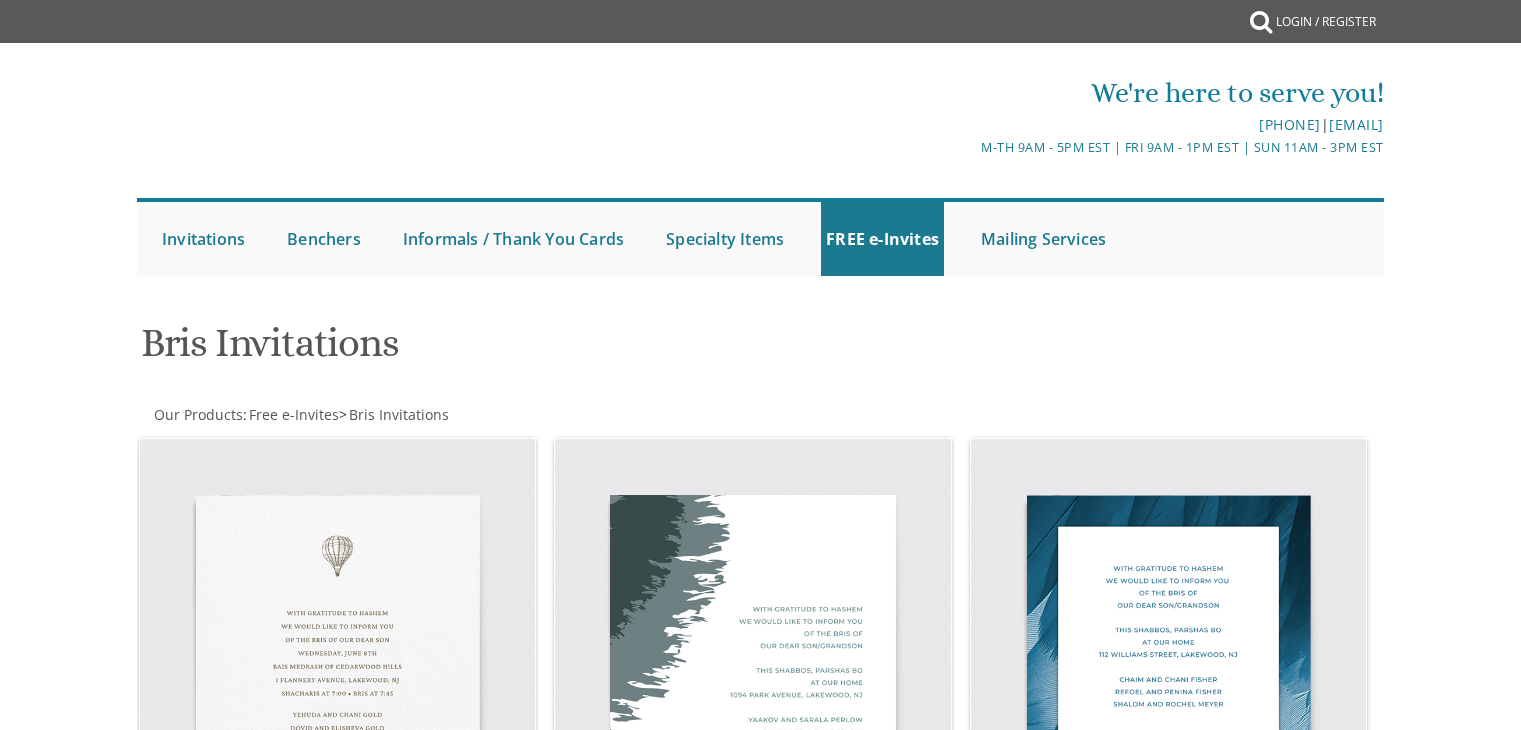 scroll, scrollTop: 0, scrollLeft: 0, axis: both 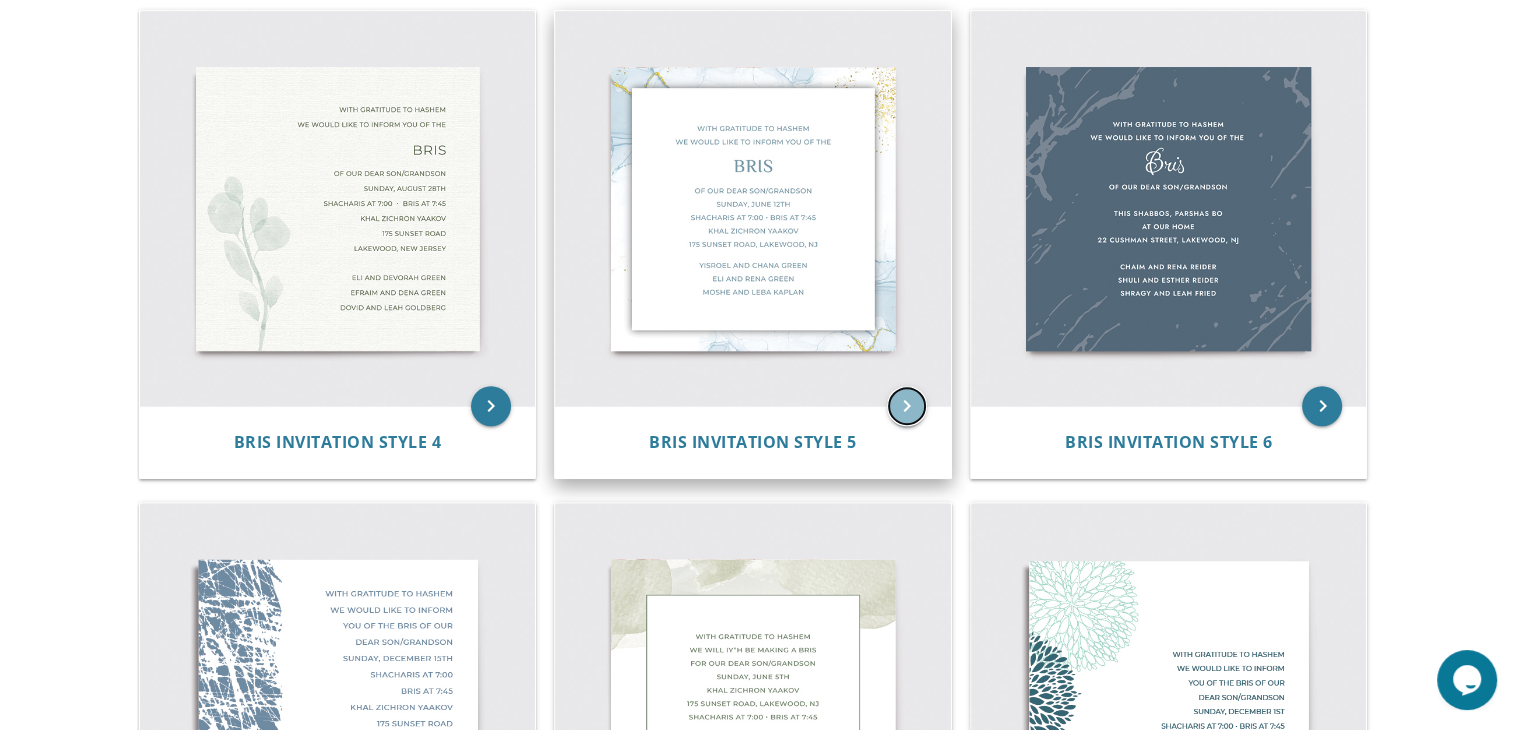 click on "keyboard_arrow_right" at bounding box center [907, 406] 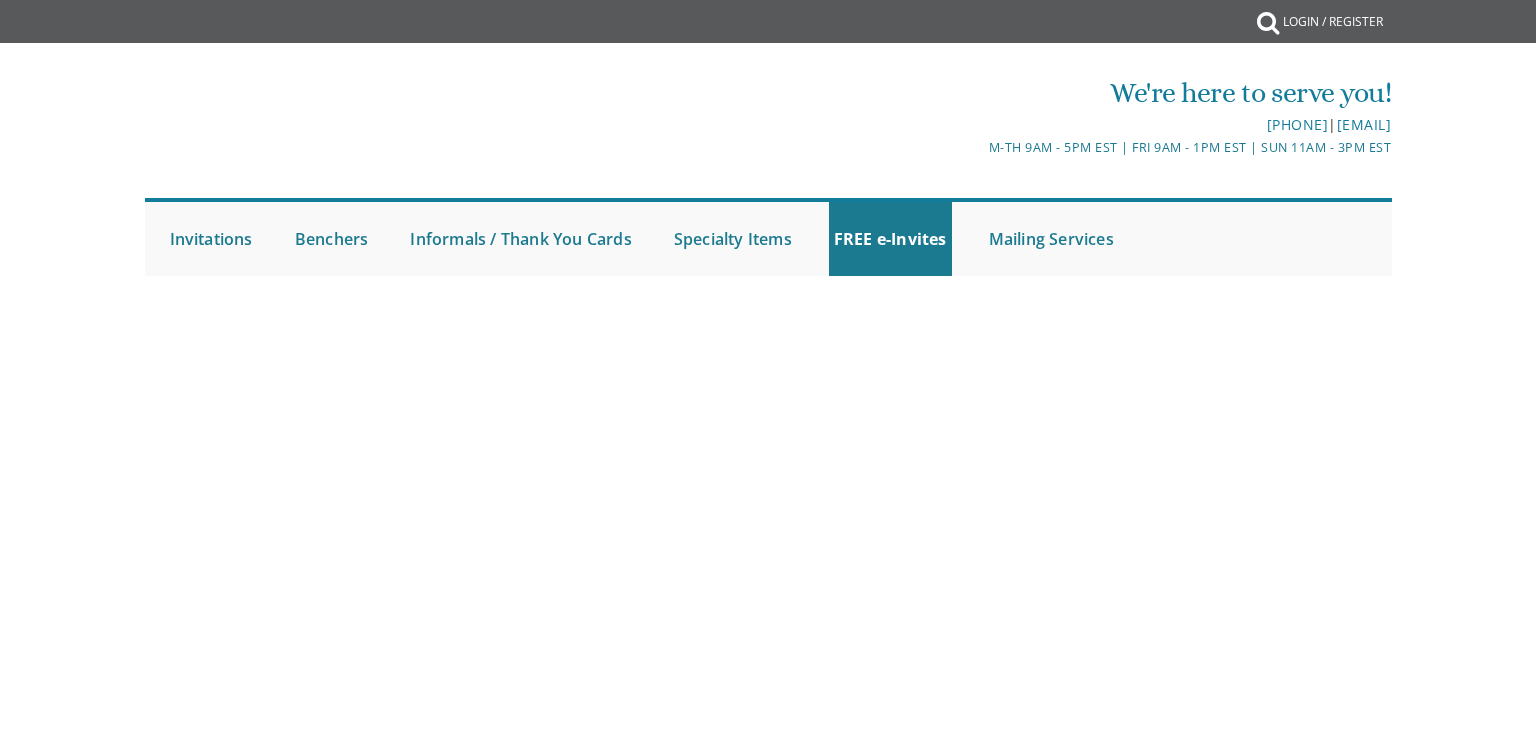 scroll, scrollTop: 0, scrollLeft: 0, axis: both 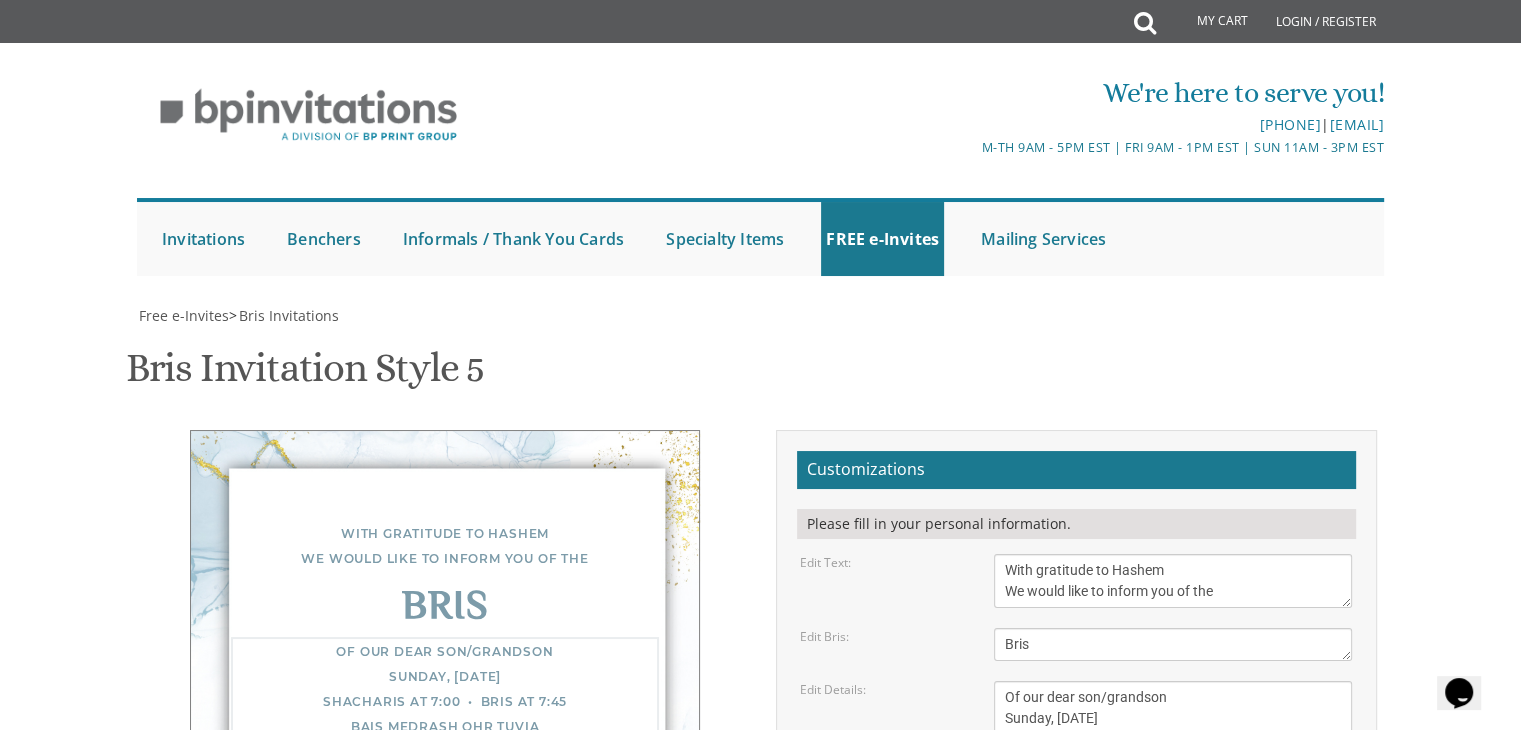click on "Of our dear son/grandson
Sunday, [DATE]
Shacharis at 7:00  •  Bris at 7:45
Bais Medrash Ohr Tuvia
[NUMBER] East End Avenue • [CITY], [STATE]" at bounding box center (1173, 739) 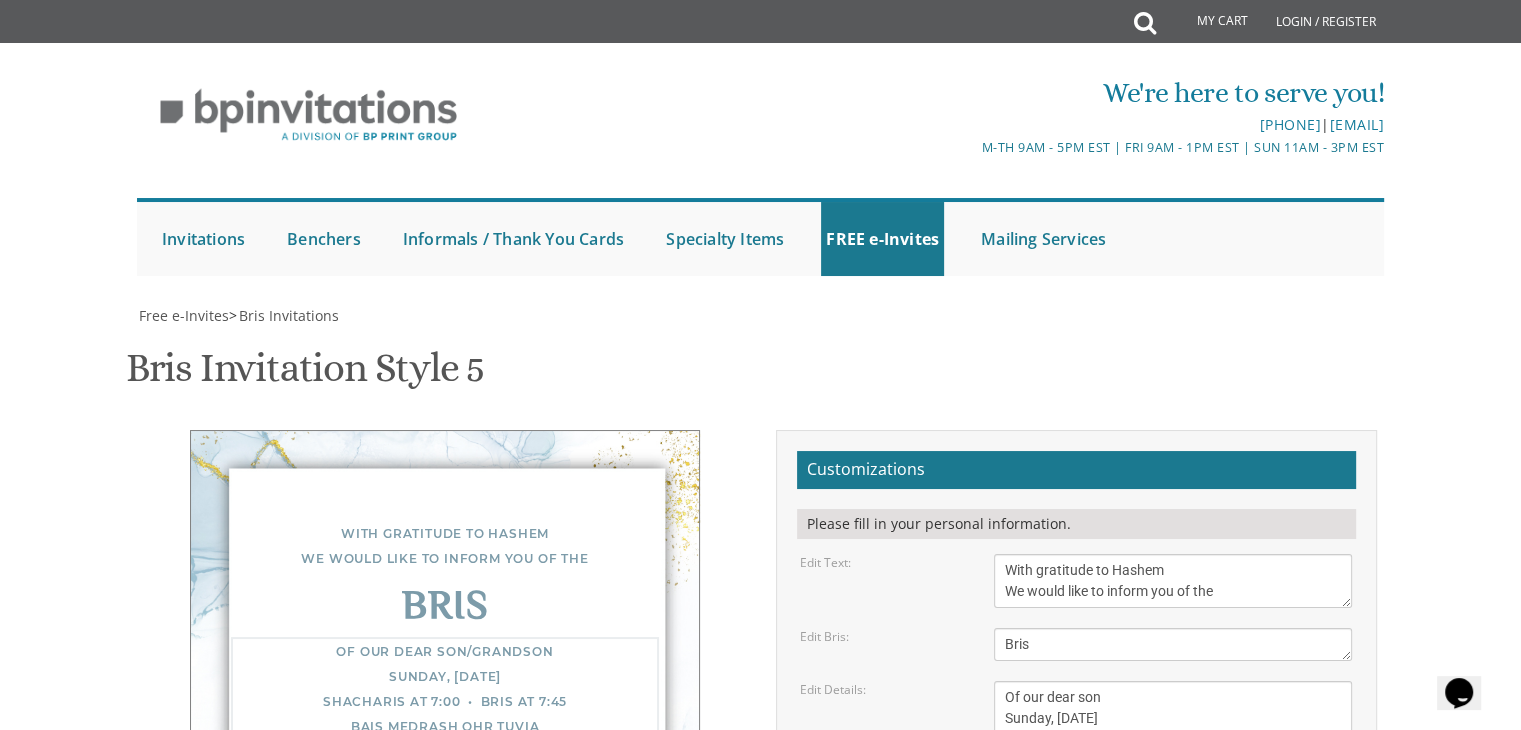 click on "Of our dear son/grandson
Sunday, [DATE]
Shacharis at 7:00  •  Bris at 7:45
Bais Medrash Ohr Tuvia
[NUMBER] East End Avenue • [CITY], [STATE]" at bounding box center [1173, 739] 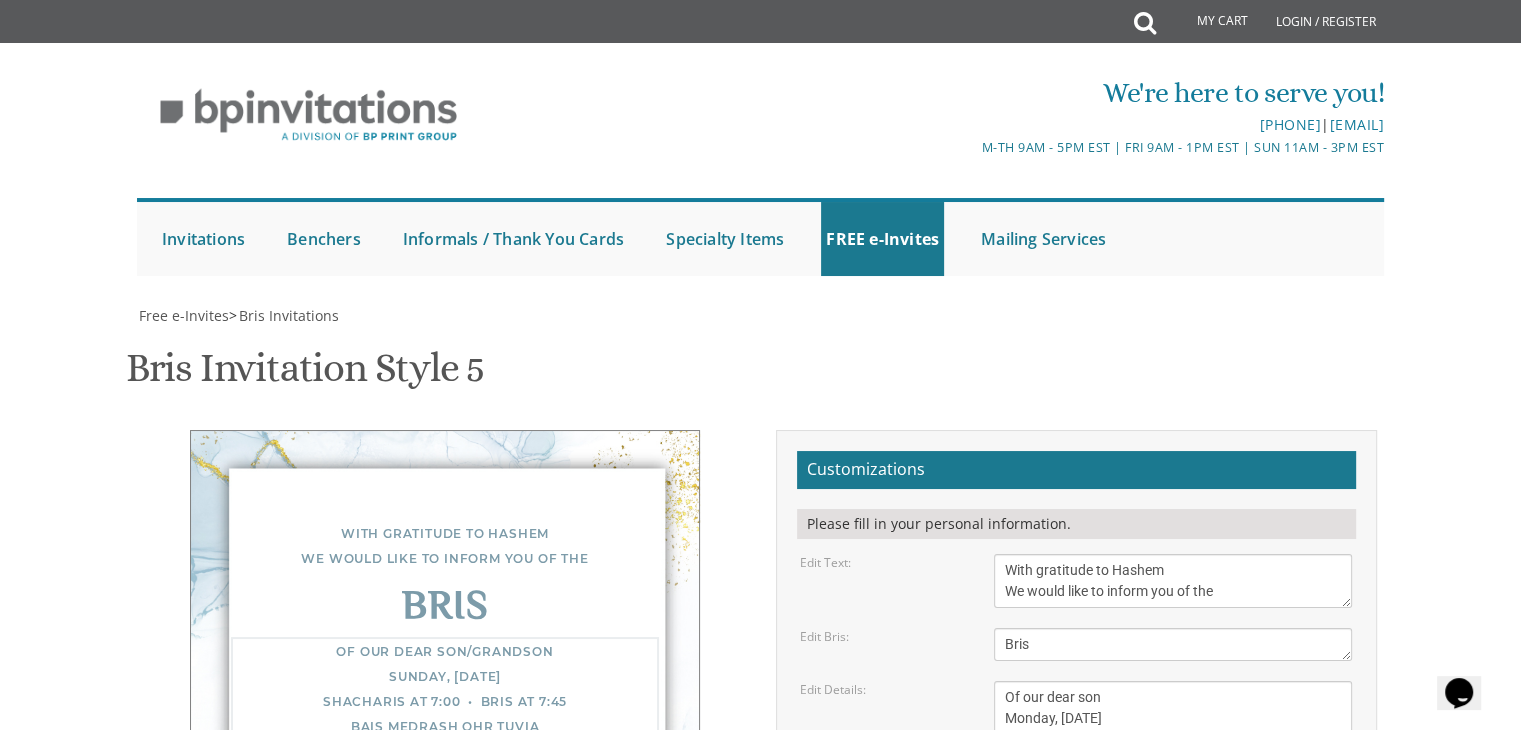 click on "Of our dear son/grandson
Sunday, [DATE]
Shacharis at 7:00  •  Bris at 7:45
Bais Medrash Ohr Tuvia
[NUMBER] East End Avenue • [CITY], [STATE]" at bounding box center [1173, 739] 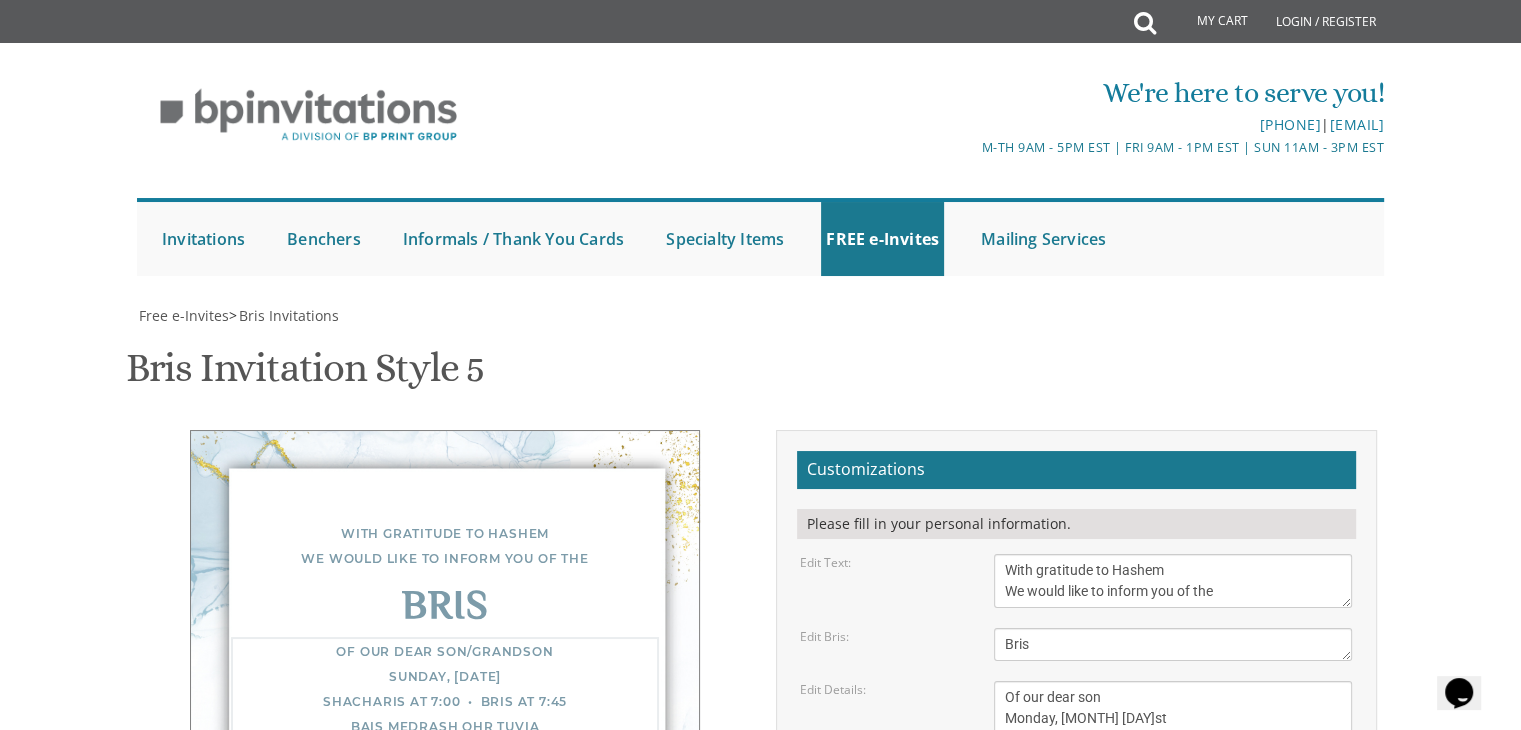 type on "Of our dear son
Monday, [MONTH] [DAY]st
Shacharis at 8:00  •  Bris at 8:45
Kahal Bnei Hayeshivos
[NUMBER] [NUMBER] [STREET] • [CITY], [STATE]" 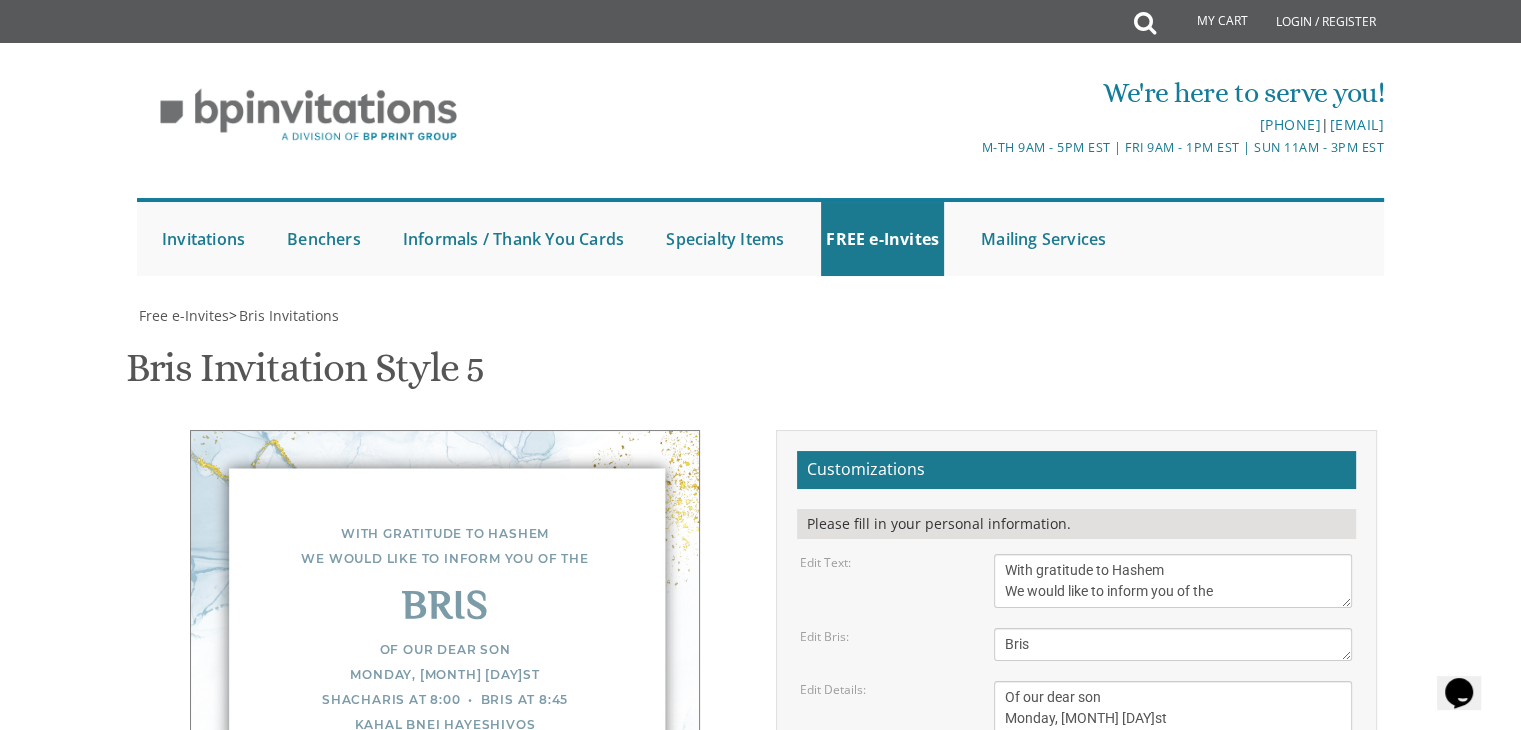 click on "Yisroel and Chana Green
Eli and Rena Green
Moshe and Leba Kaplan" at bounding box center [1173, 855] 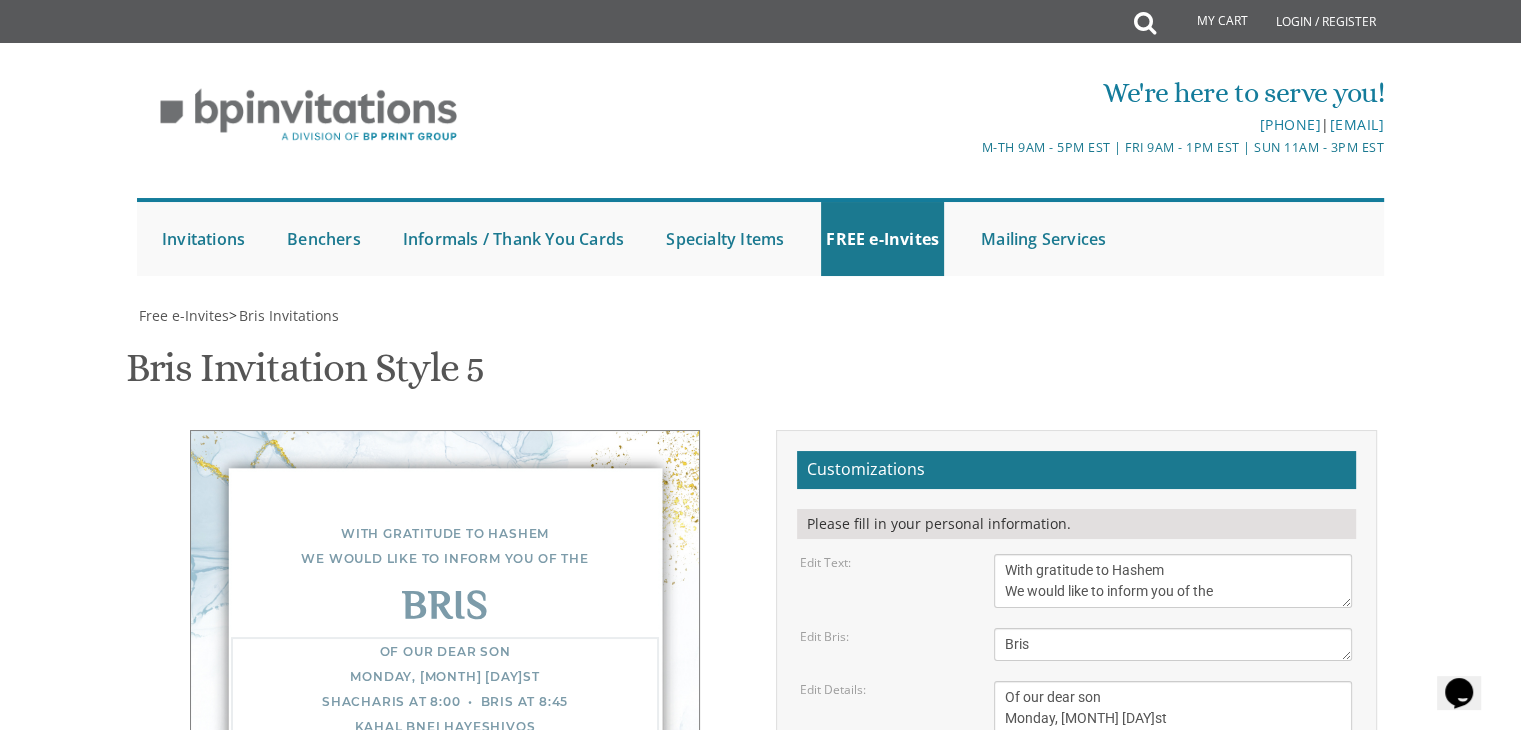click on "Of our dear son/grandson
Sunday, [DATE]
Shacharis at 7:00  •  Bris at 7:45
Bais Medrash Ohr Tuvia
[NUMBER] East End Avenue • [CITY], [STATE]" at bounding box center [1173, 739] 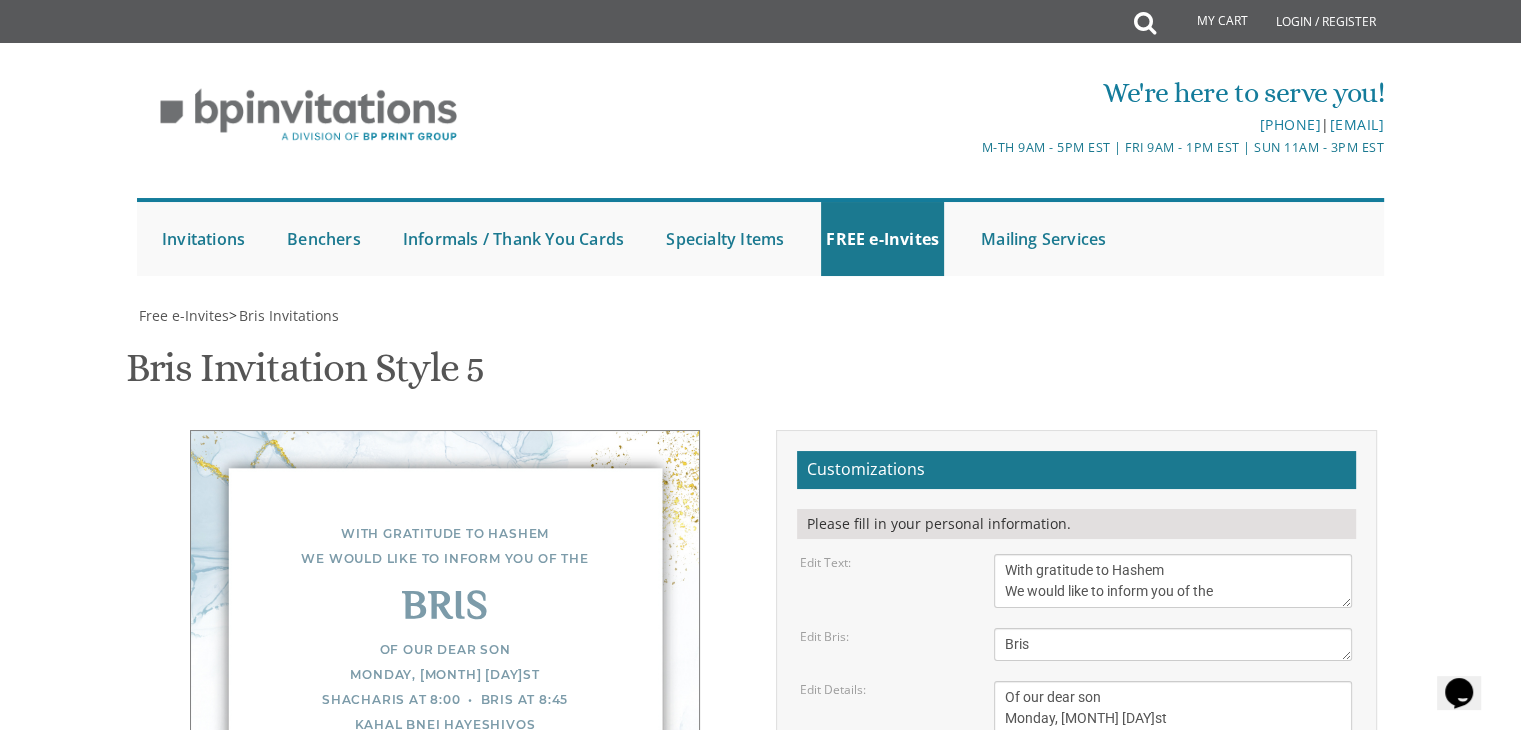 click on "Email Address*" at bounding box center (1076, 959) 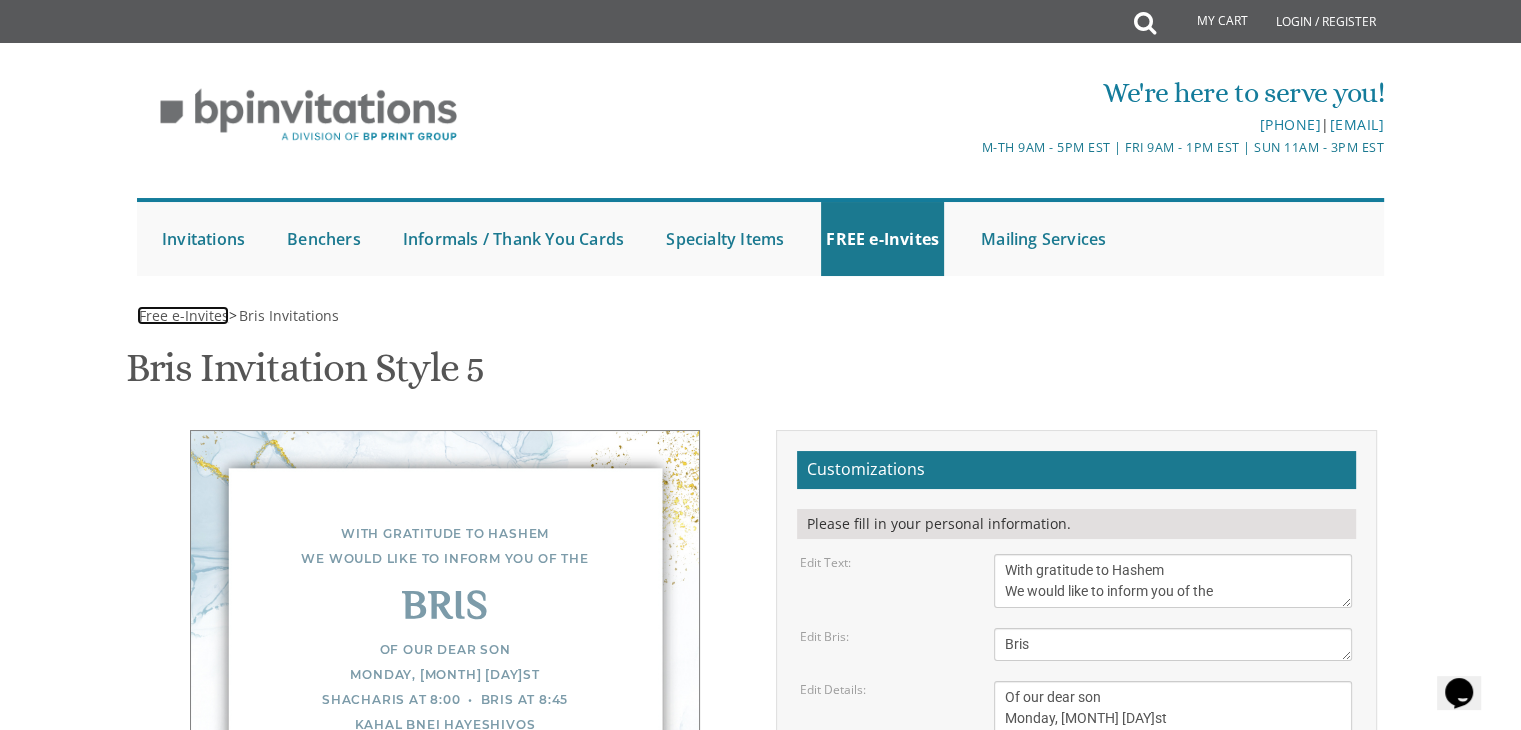 click on "Free e-Invites" at bounding box center (184, 315) 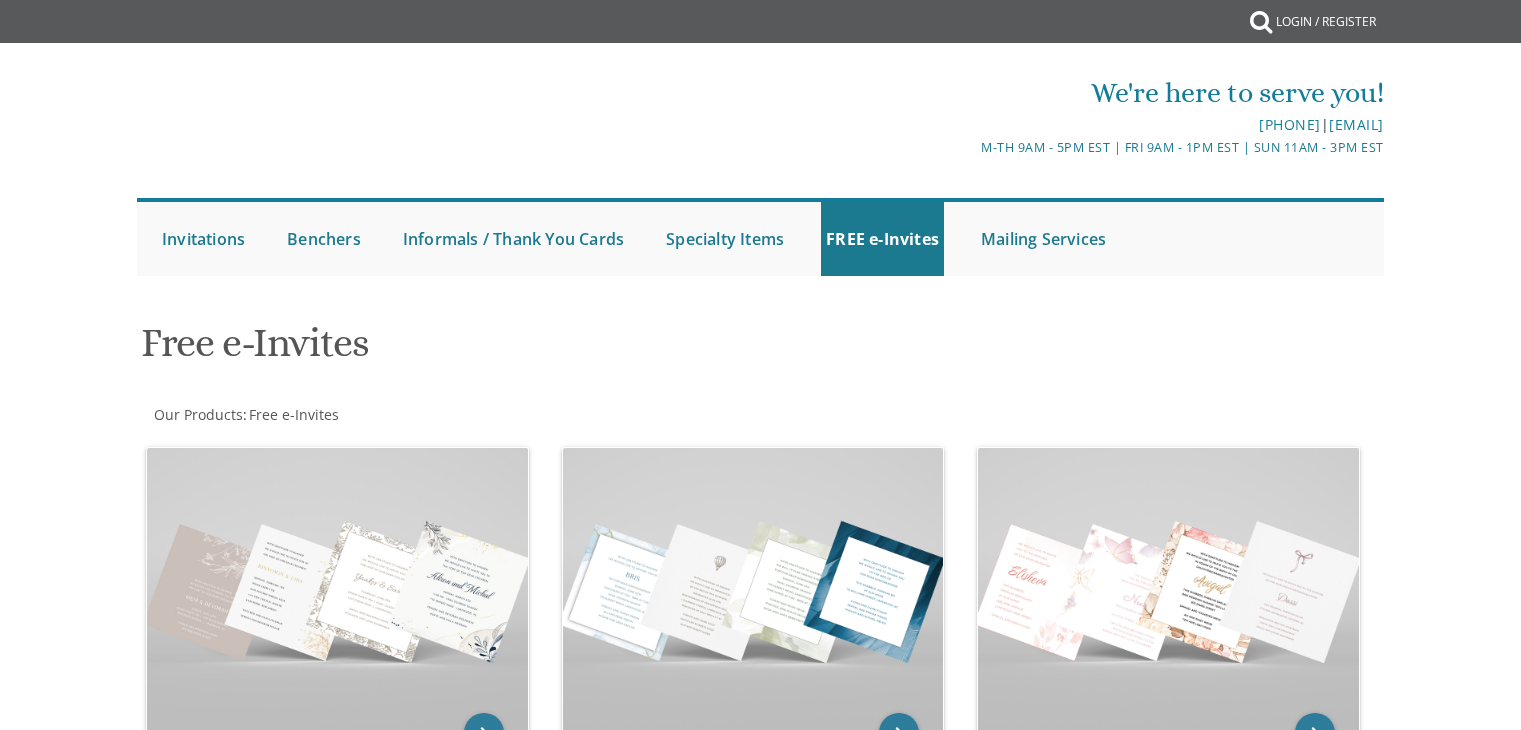 scroll, scrollTop: 0, scrollLeft: 0, axis: both 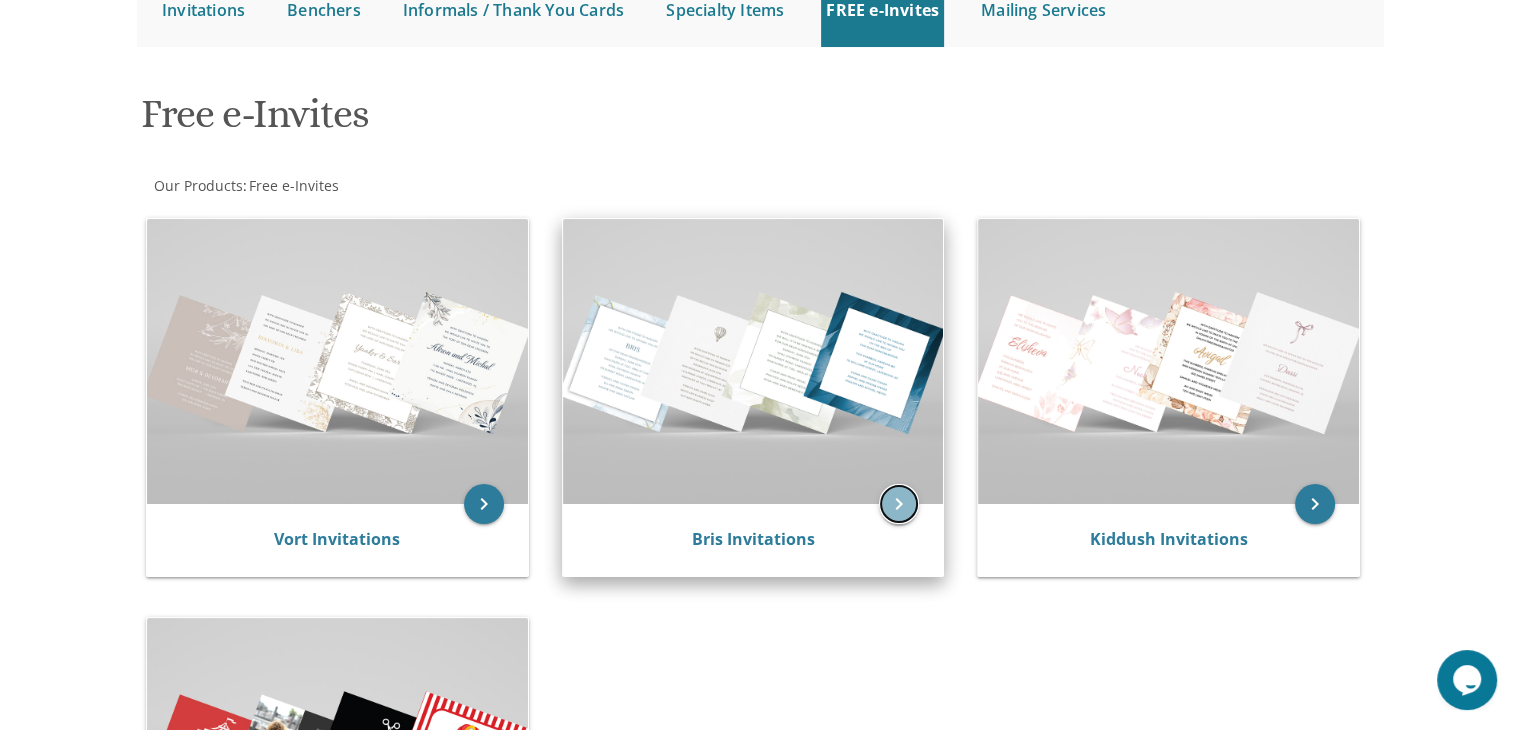 click on "keyboard_arrow_right" at bounding box center (899, 504) 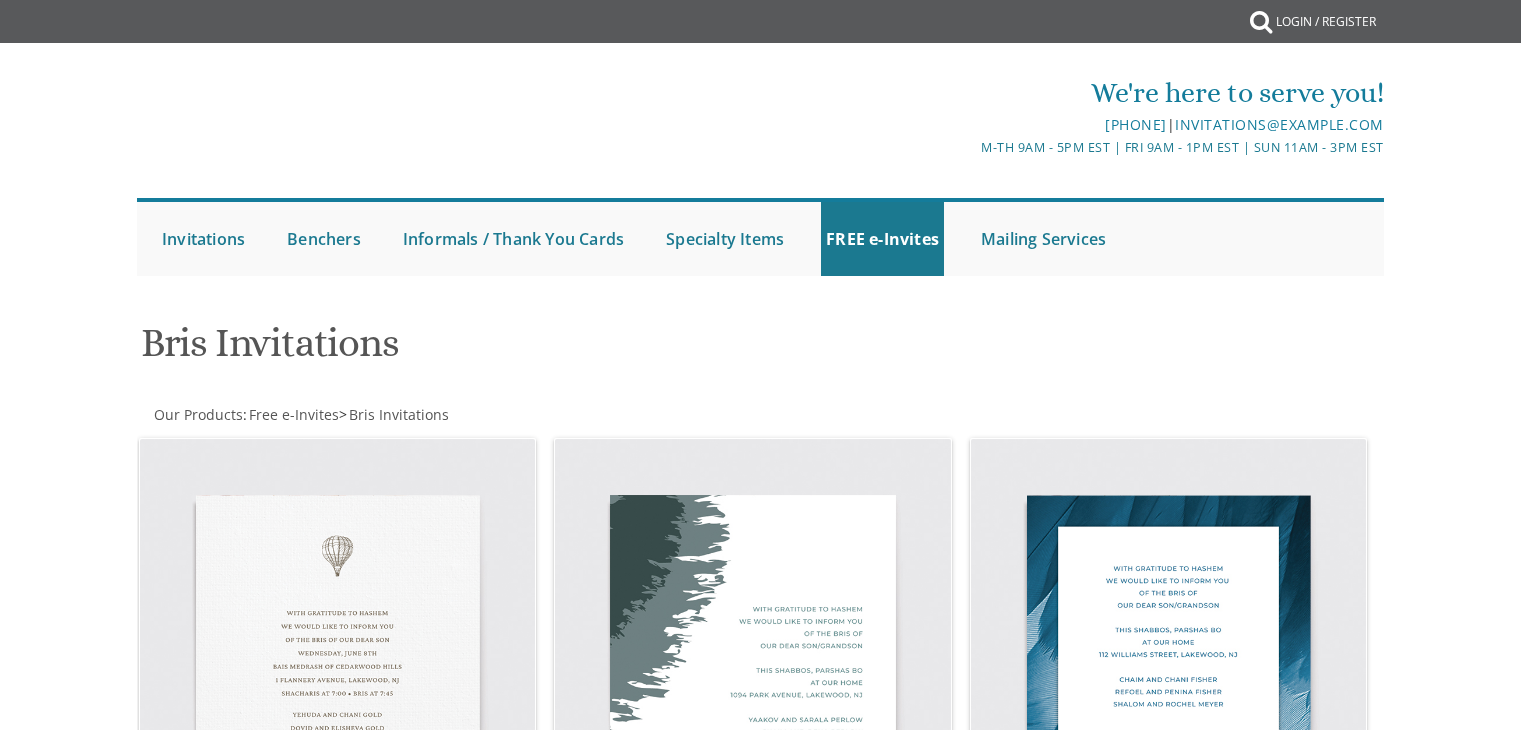 scroll, scrollTop: 0, scrollLeft: 0, axis: both 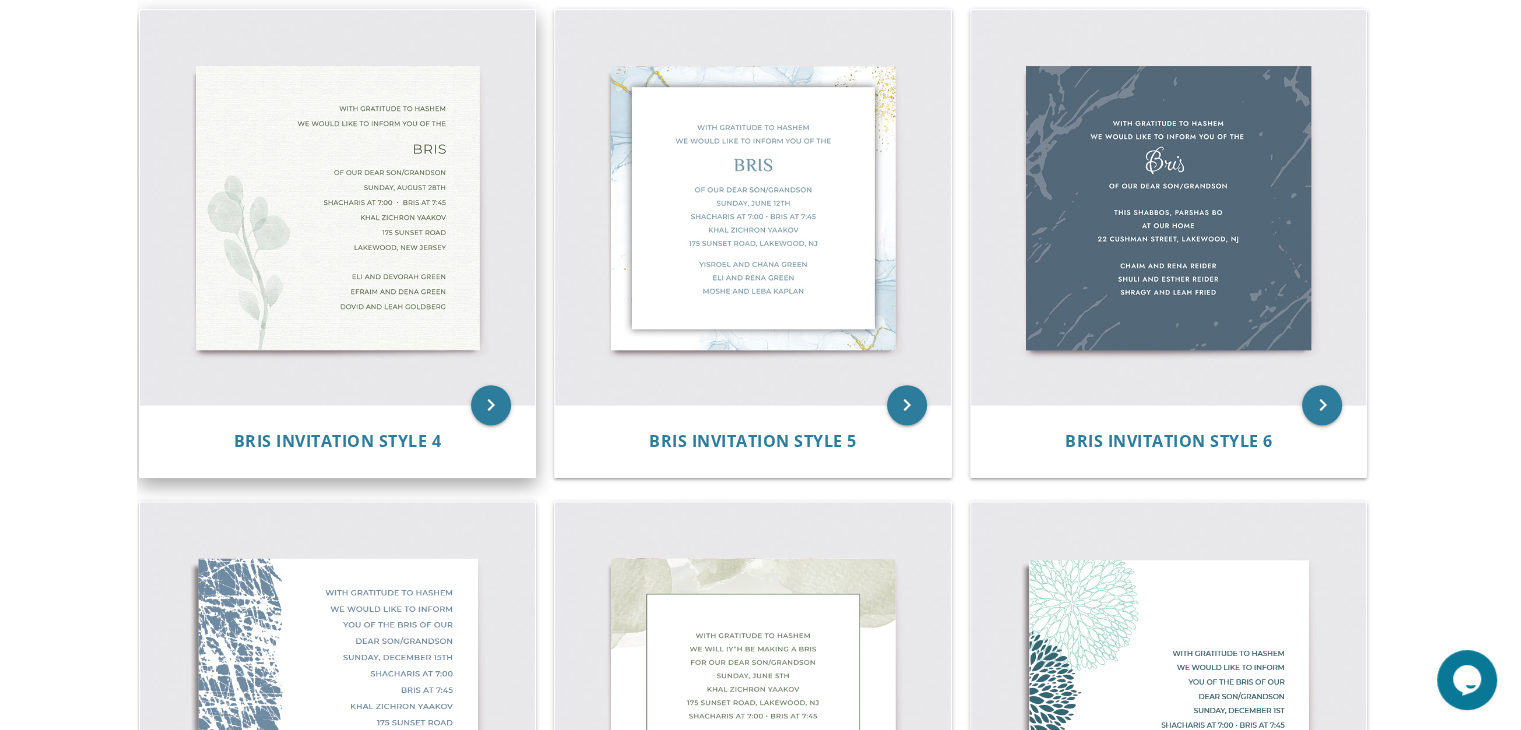 click at bounding box center (338, 208) 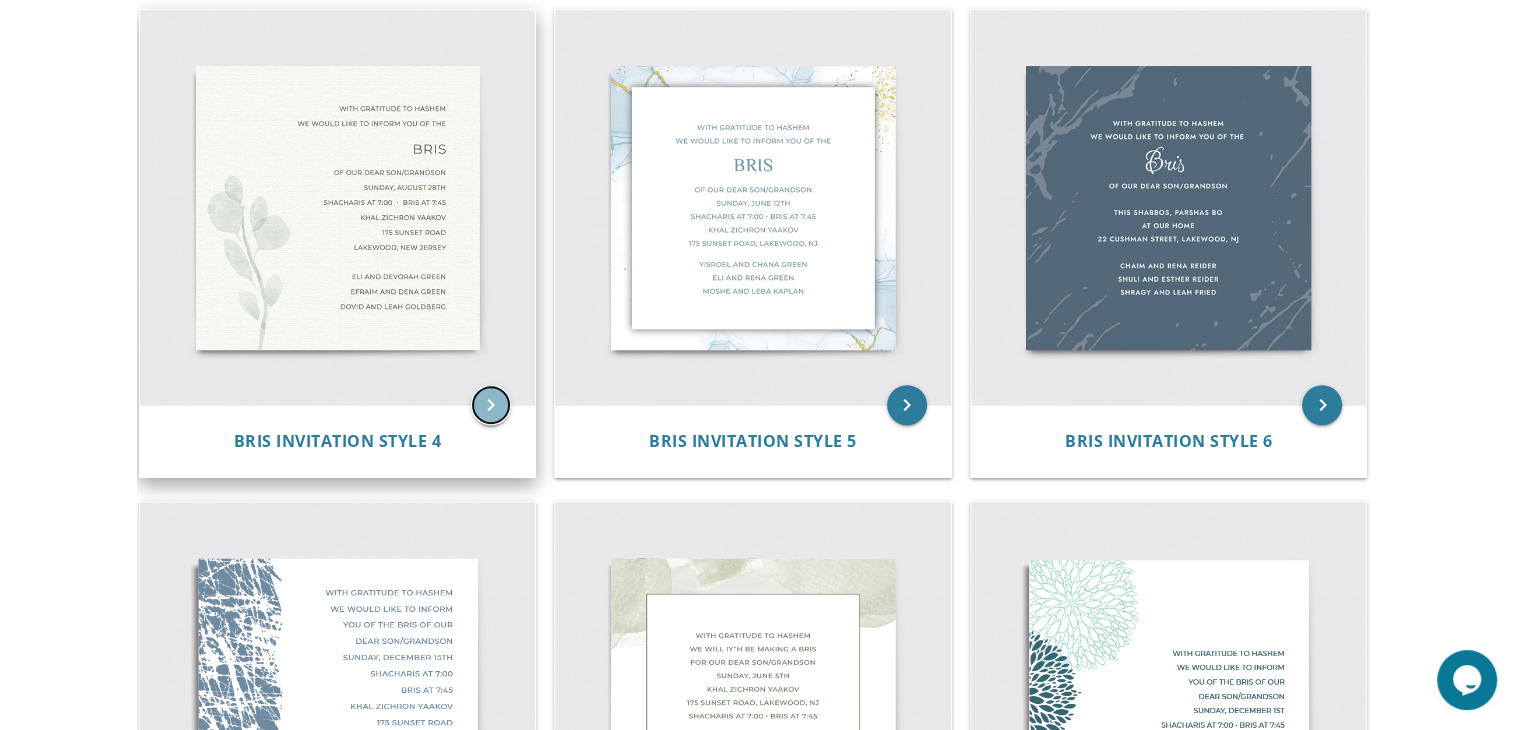 click on "keyboard_arrow_right" at bounding box center [491, 405] 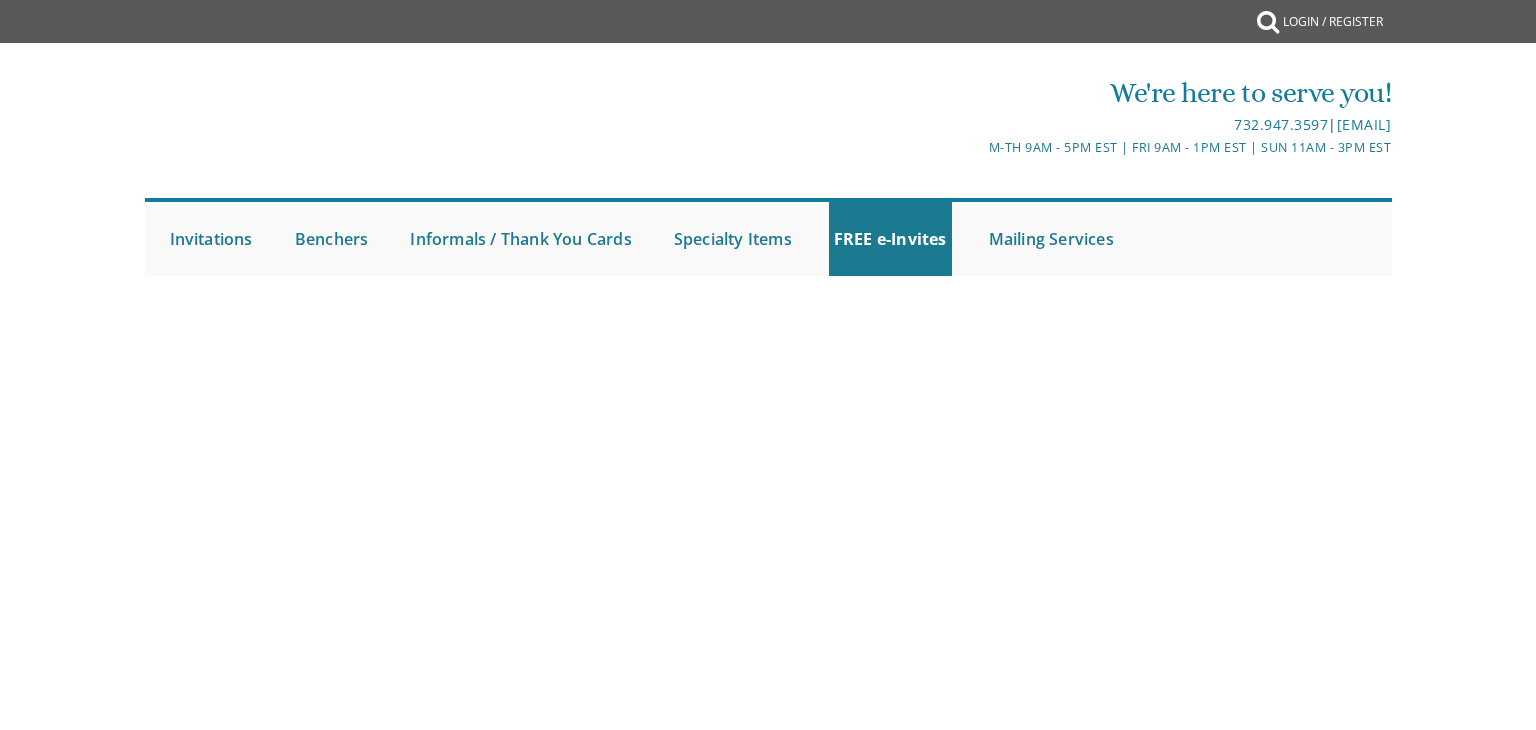 scroll, scrollTop: 0, scrollLeft: 0, axis: both 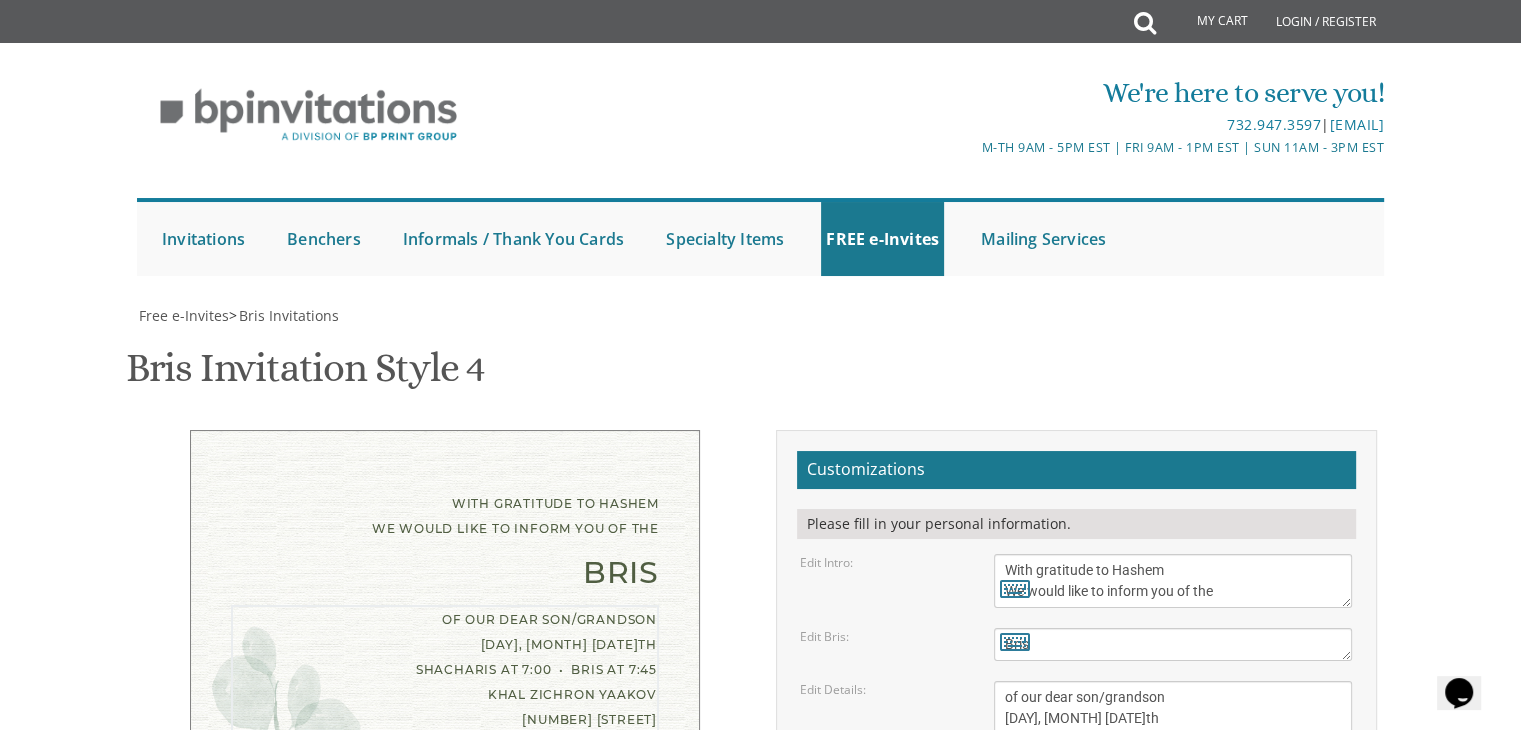 click on "of our dear son/grandson
[DAY], [MONTH] [DATE]th
Shacharis at 7:00  •  Bris at 7:45
Khal Zichron Yaakov
[NUMBER] [STREET]
[CITY], [STATE] [ZIP]" at bounding box center [1173, 750] 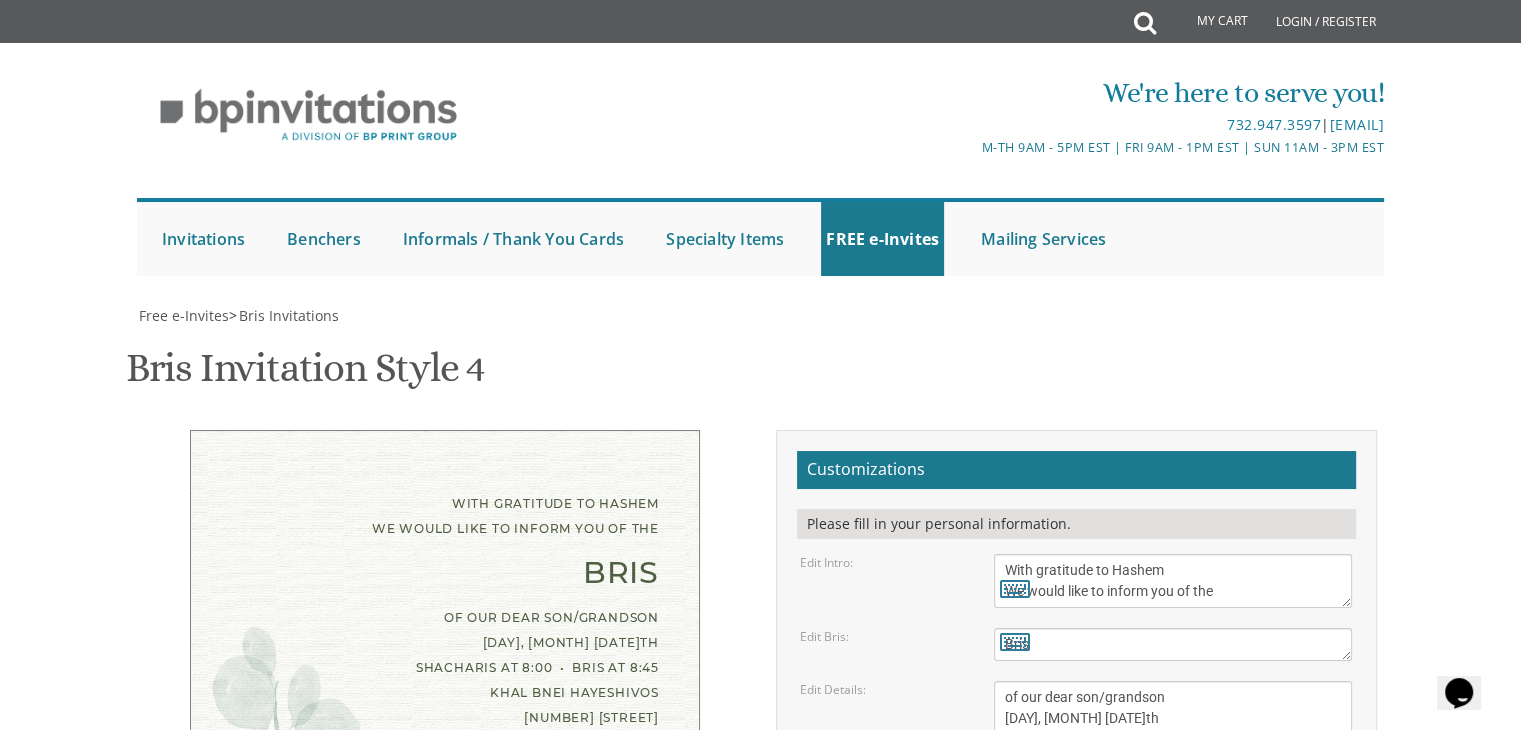 click on "[FIRST] and [LAST] Green
[FIRST] and [LAST] Green
[FIRST] and [LAST] Goldberg" at bounding box center [1173, 876] 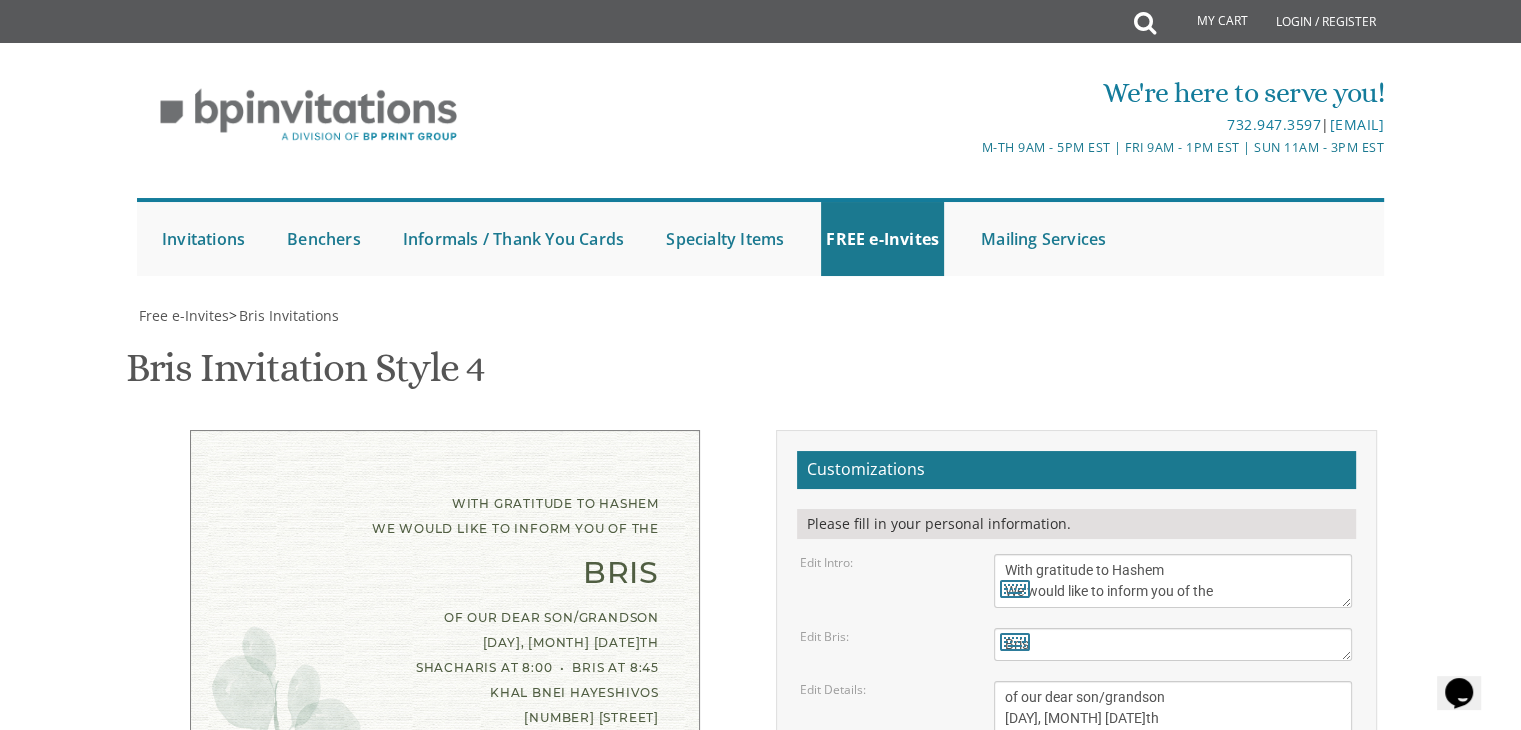 click on "Email Address*" at bounding box center [1076, 980] 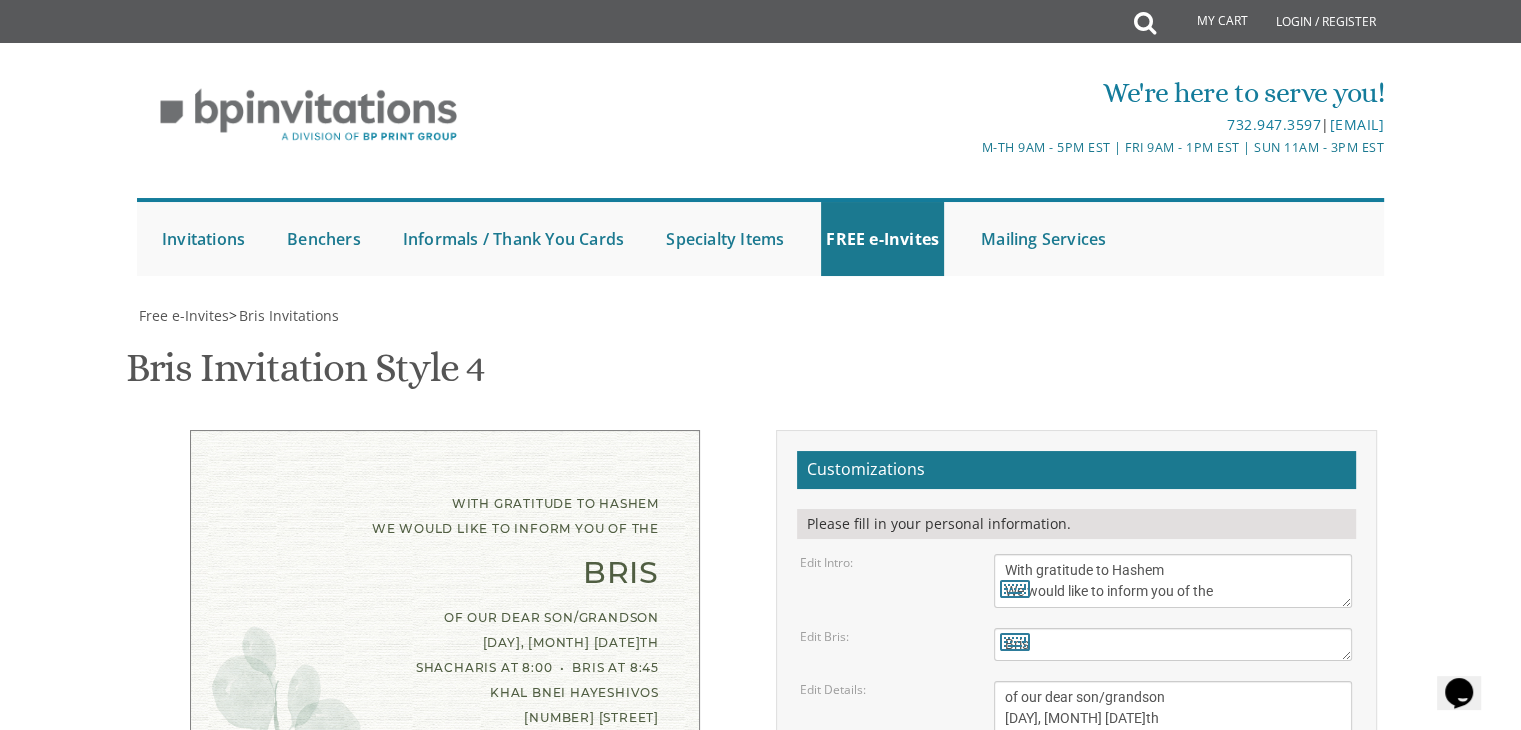 click on "[FIRST] and [LAST] Green
[FIRST] and [LAST] Green
[FIRST] and [LAST] Goldberg" at bounding box center [1173, 876] 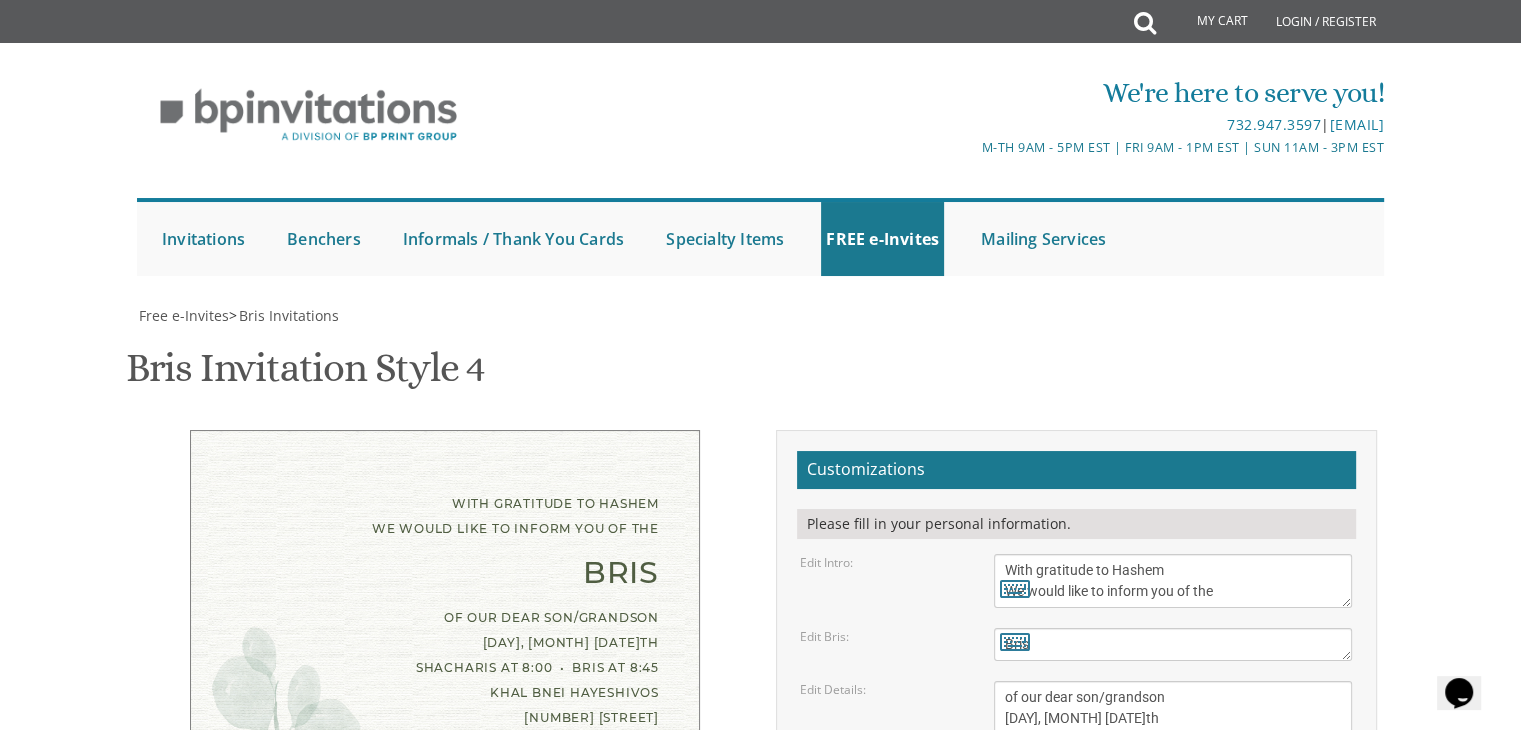 click on "[EMAIL]" at bounding box center [1076, 980] 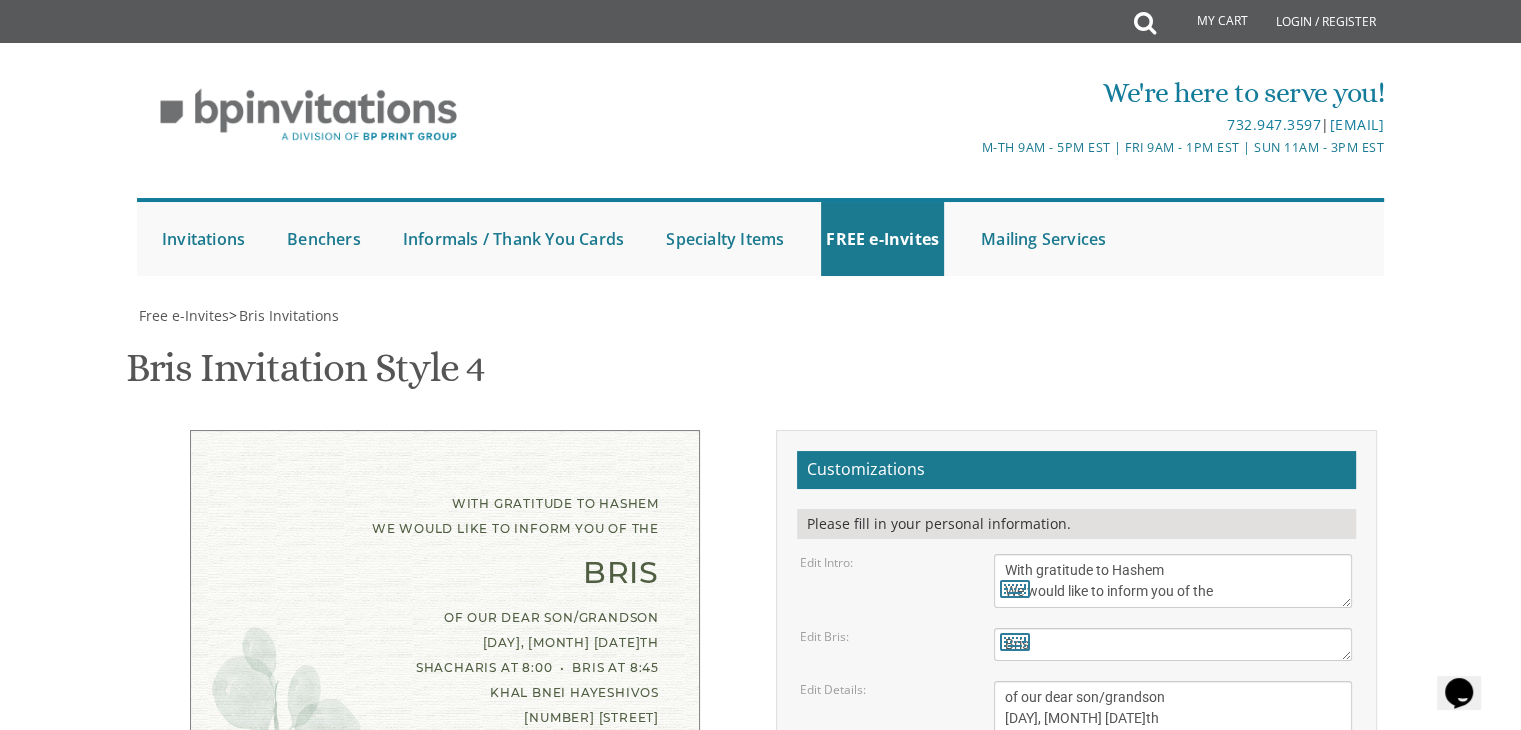 click on "[FIRST] and [LAST] Green
[FIRST] and [LAST] Green
[FIRST] and [LAST] Goldberg" at bounding box center [1173, 876] 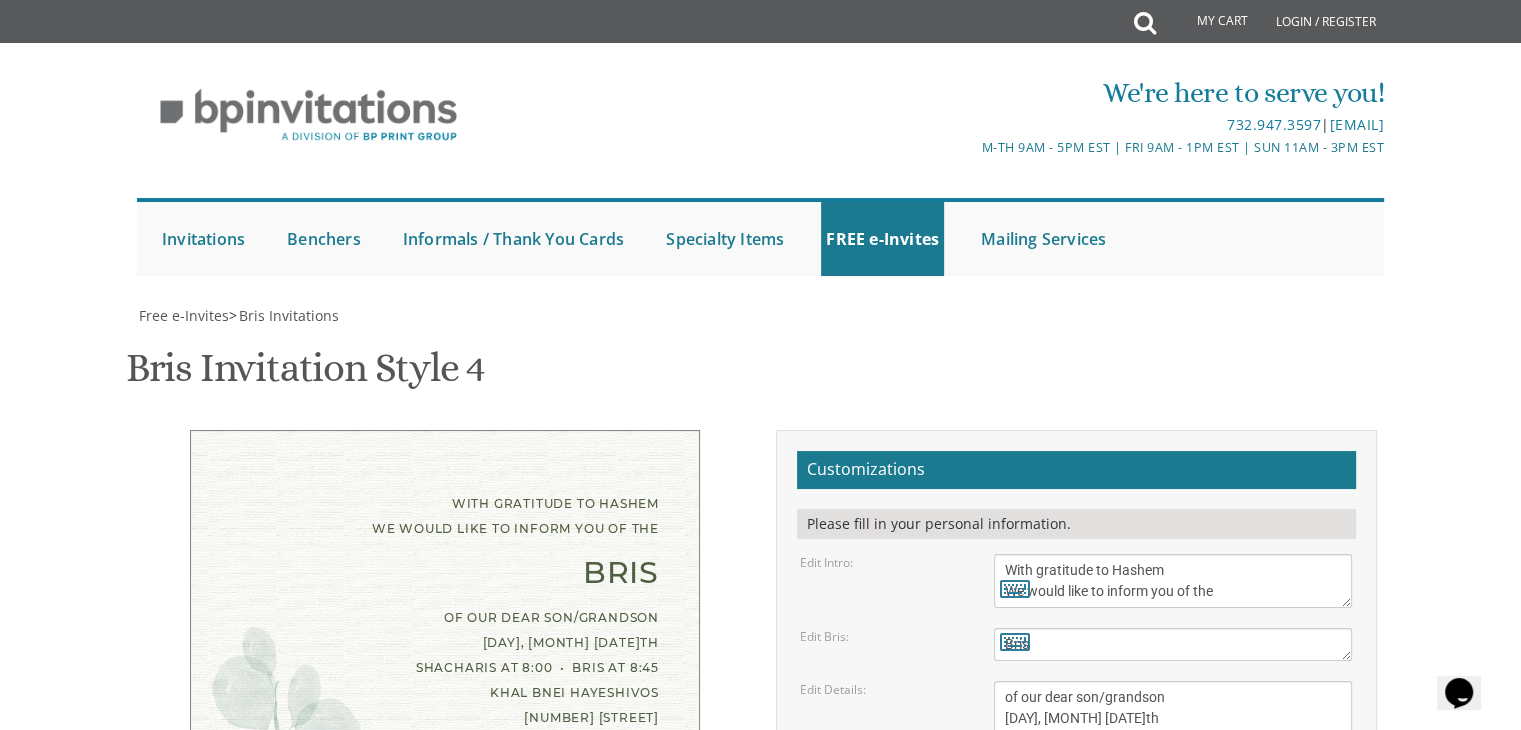 click on "[EMAIL]" at bounding box center (1076, 980) 